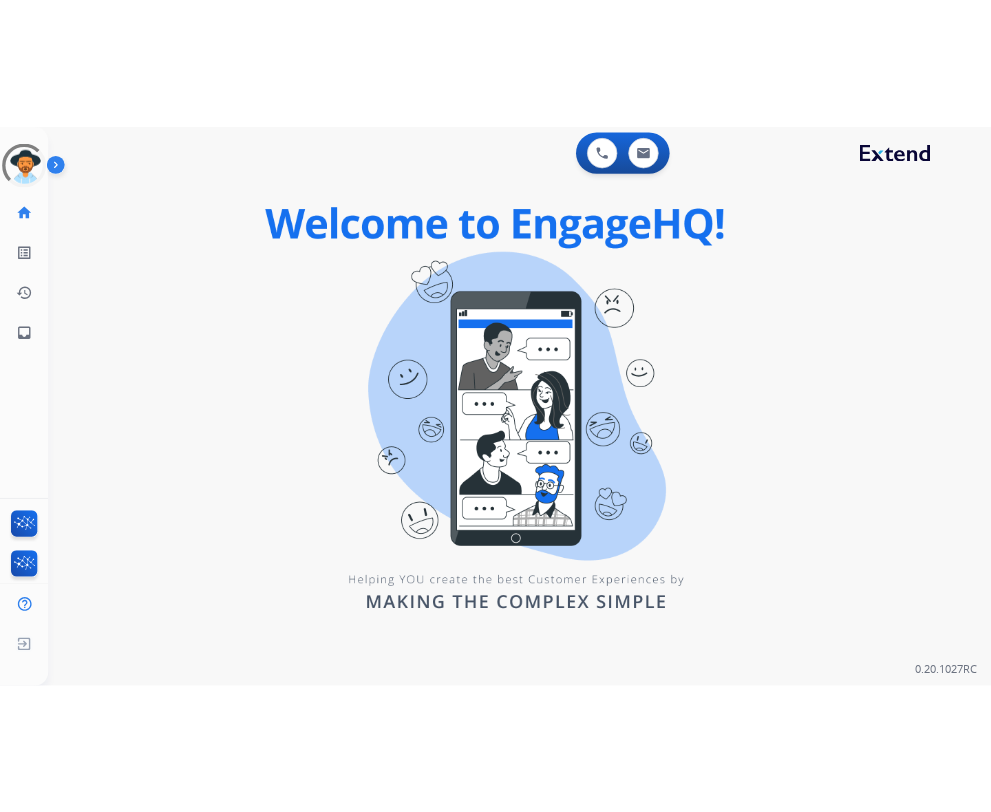 scroll, scrollTop: 0, scrollLeft: 0, axis: both 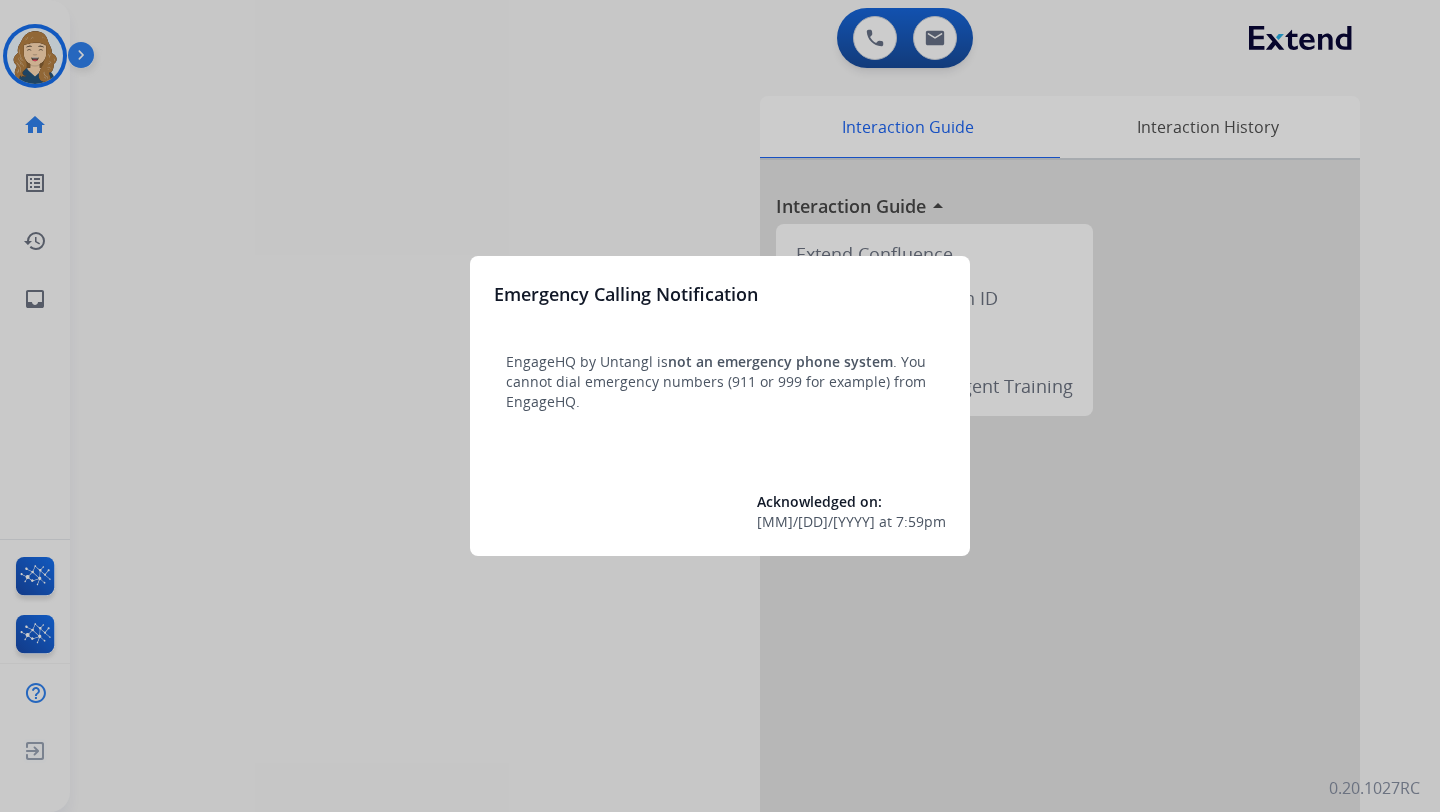 click at bounding box center [720, 406] 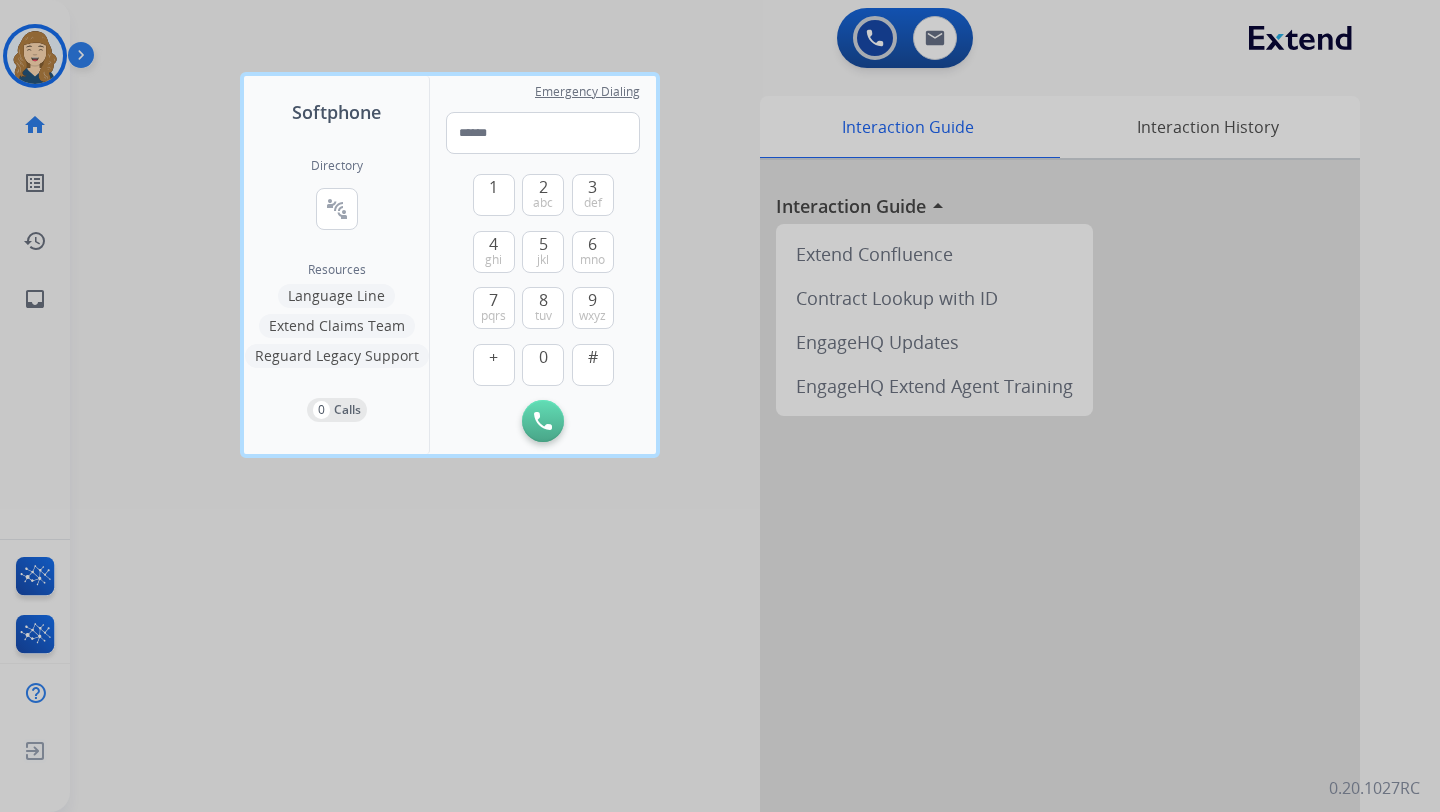 click at bounding box center [720, 406] 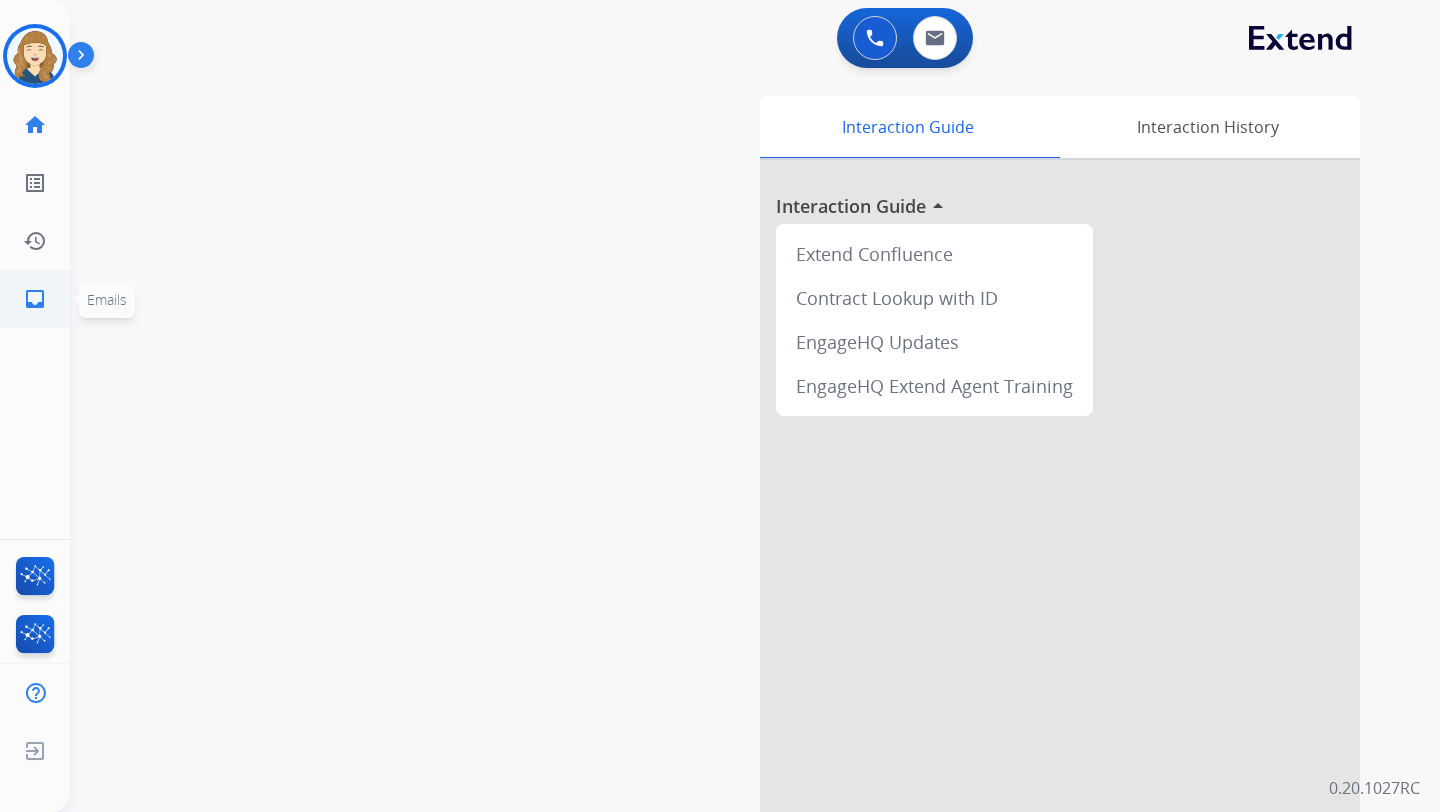 click on "inbox  Emails" 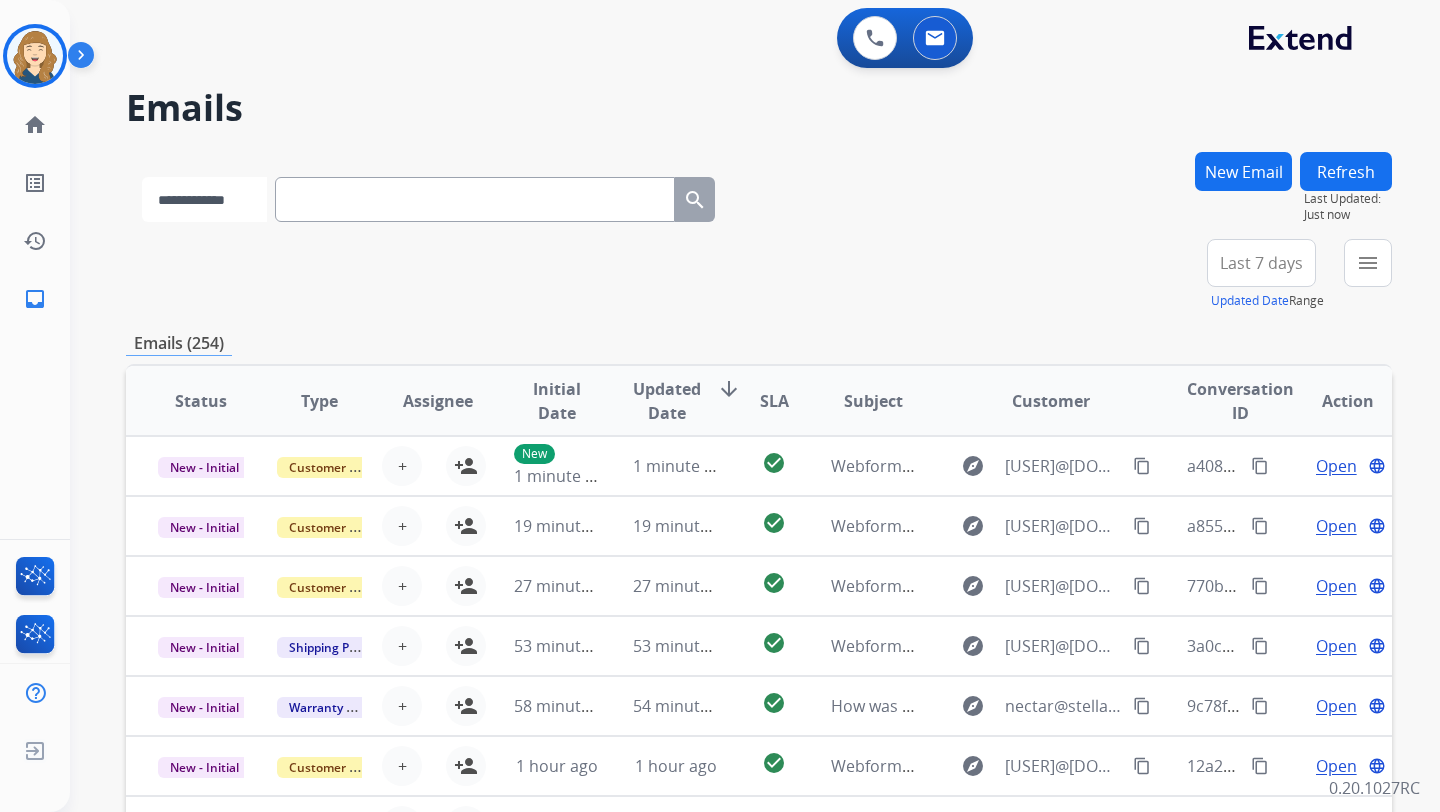click on "**********" at bounding box center (204, 199) 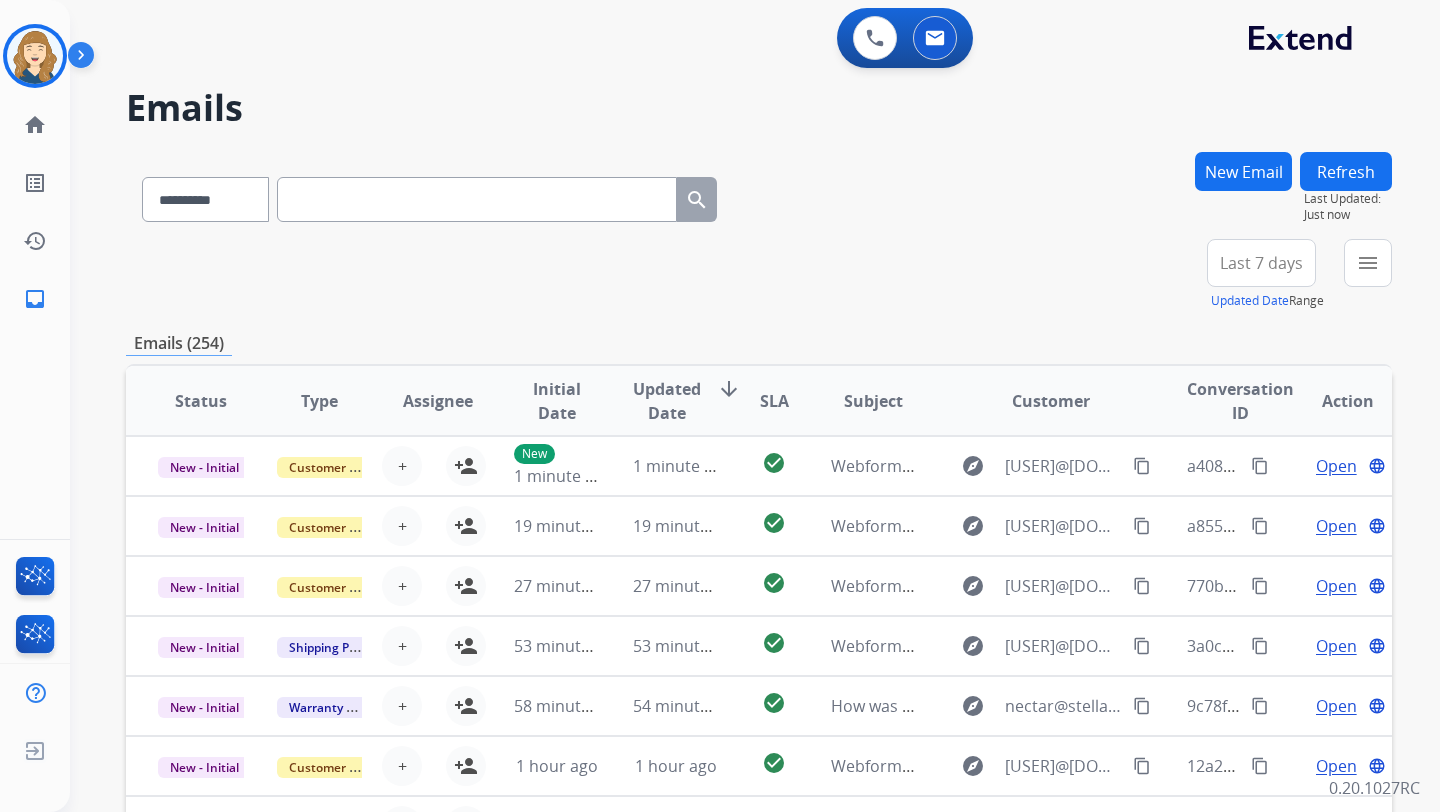 click at bounding box center (477, 199) 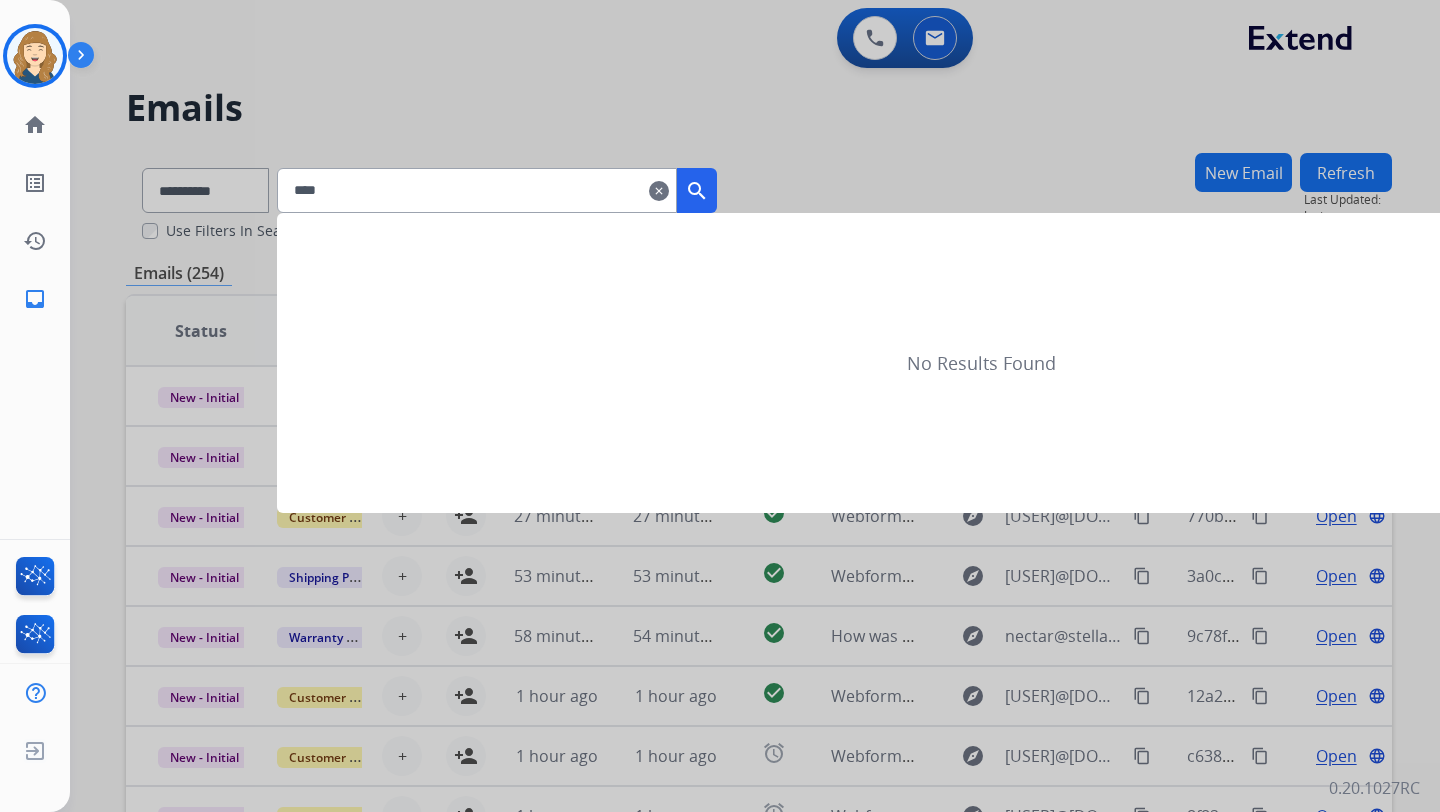type on "*****" 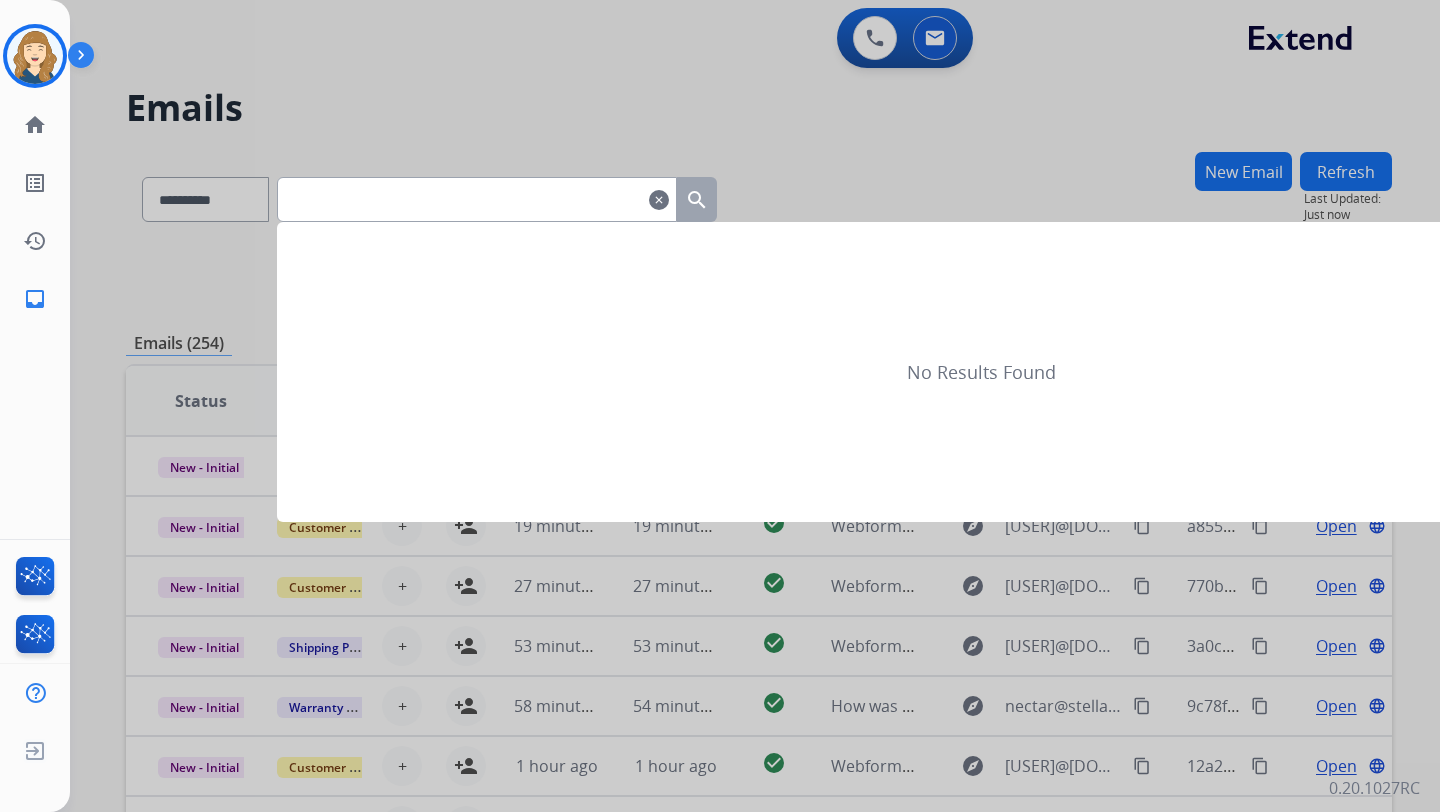 type on "*" 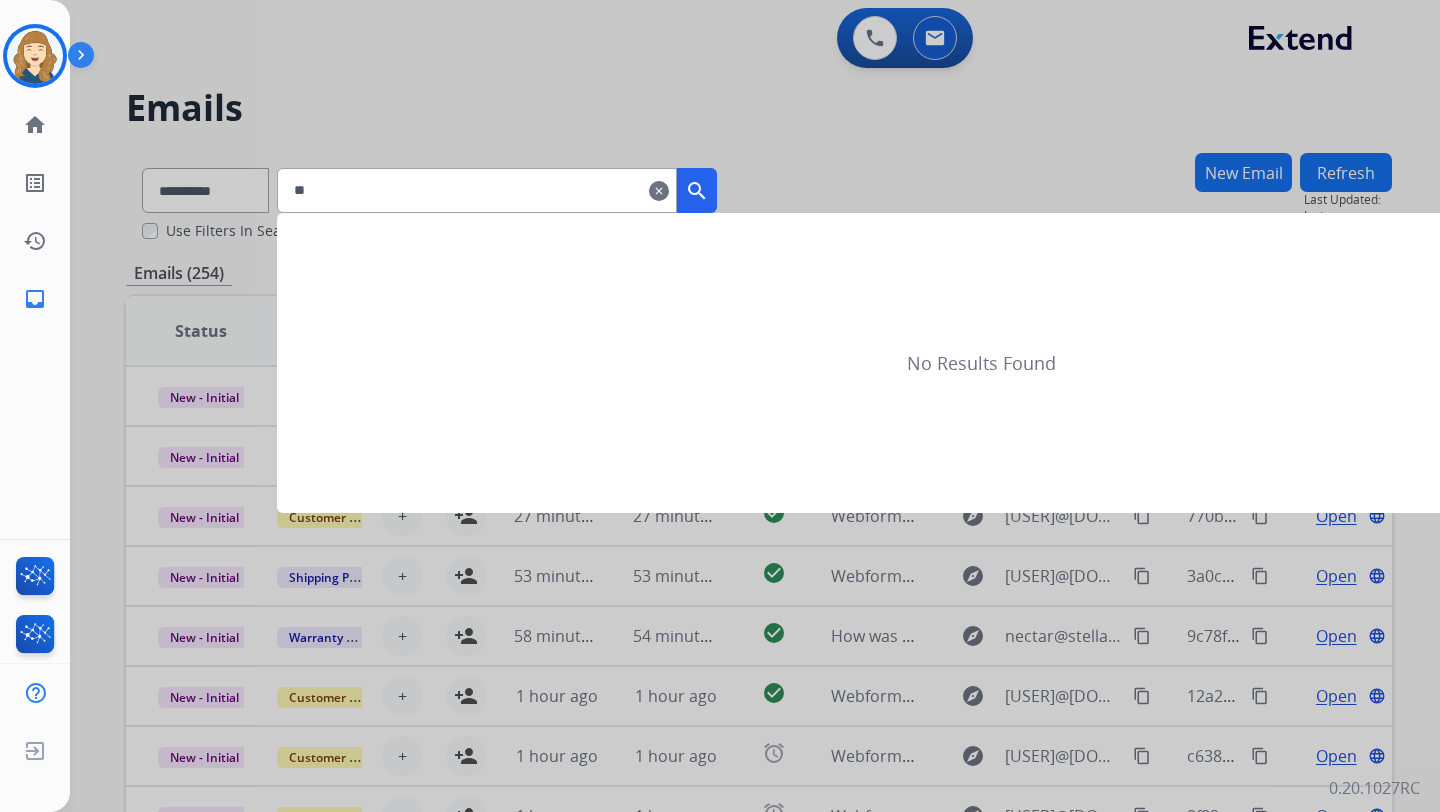 type on "*" 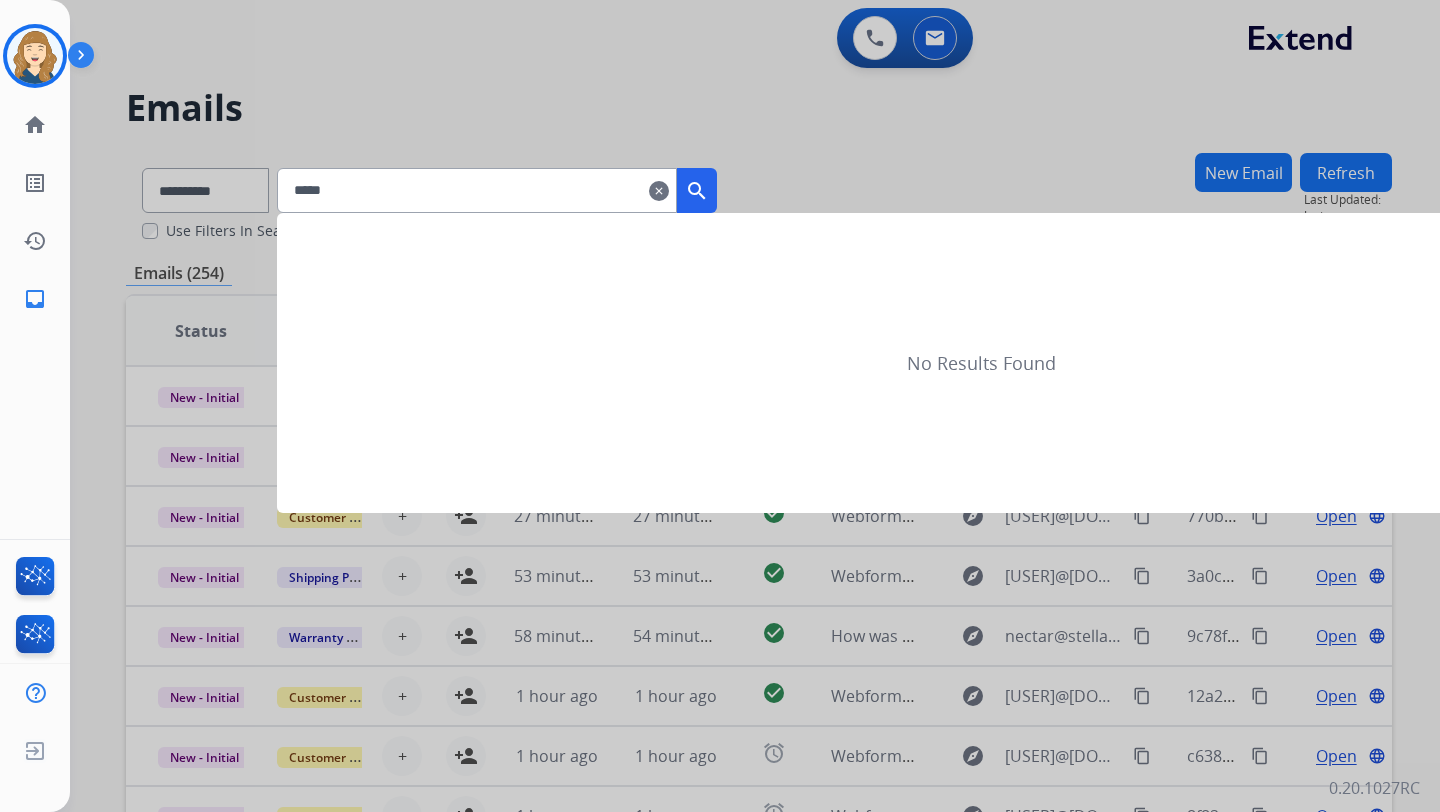 type on "*****" 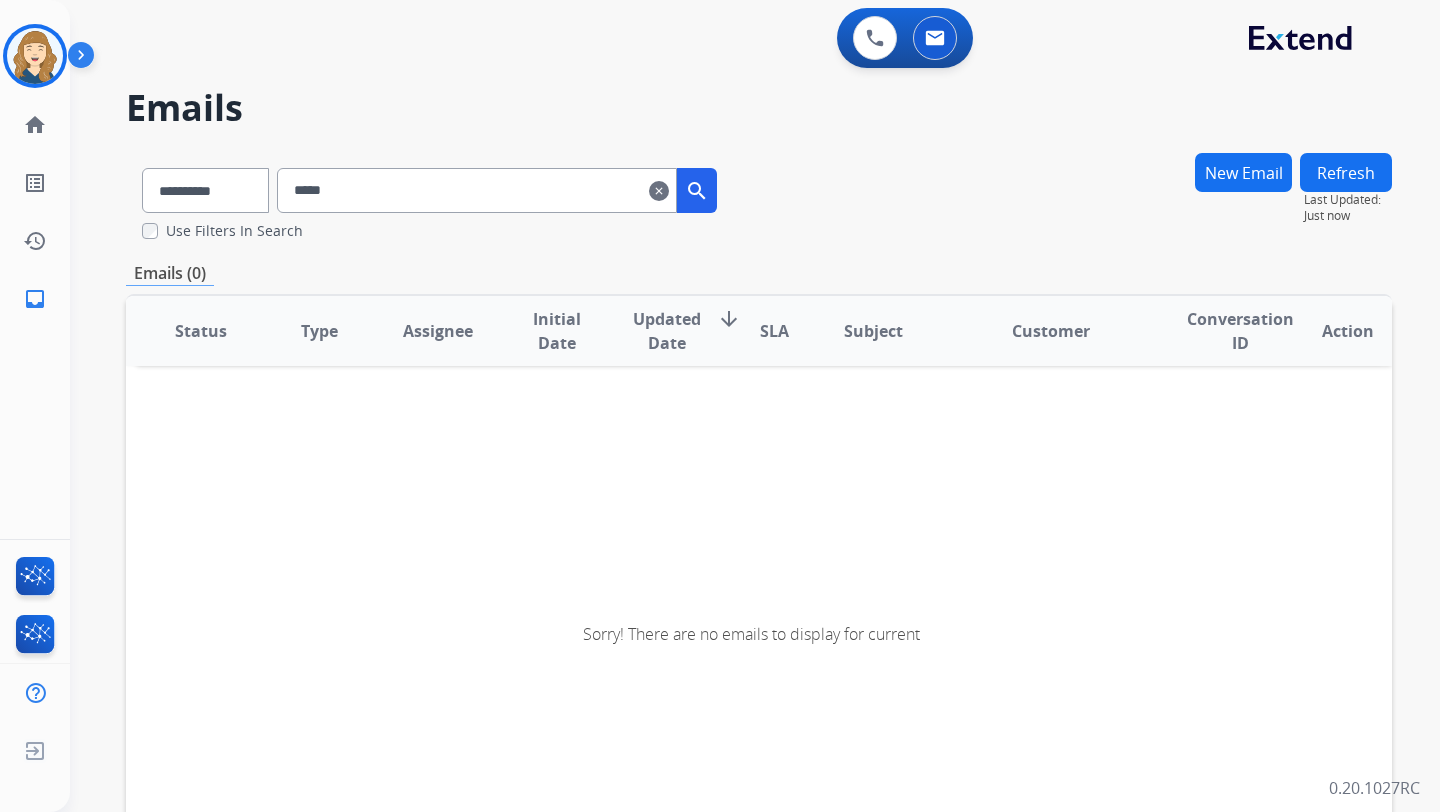 click on "*****" at bounding box center (477, 190) 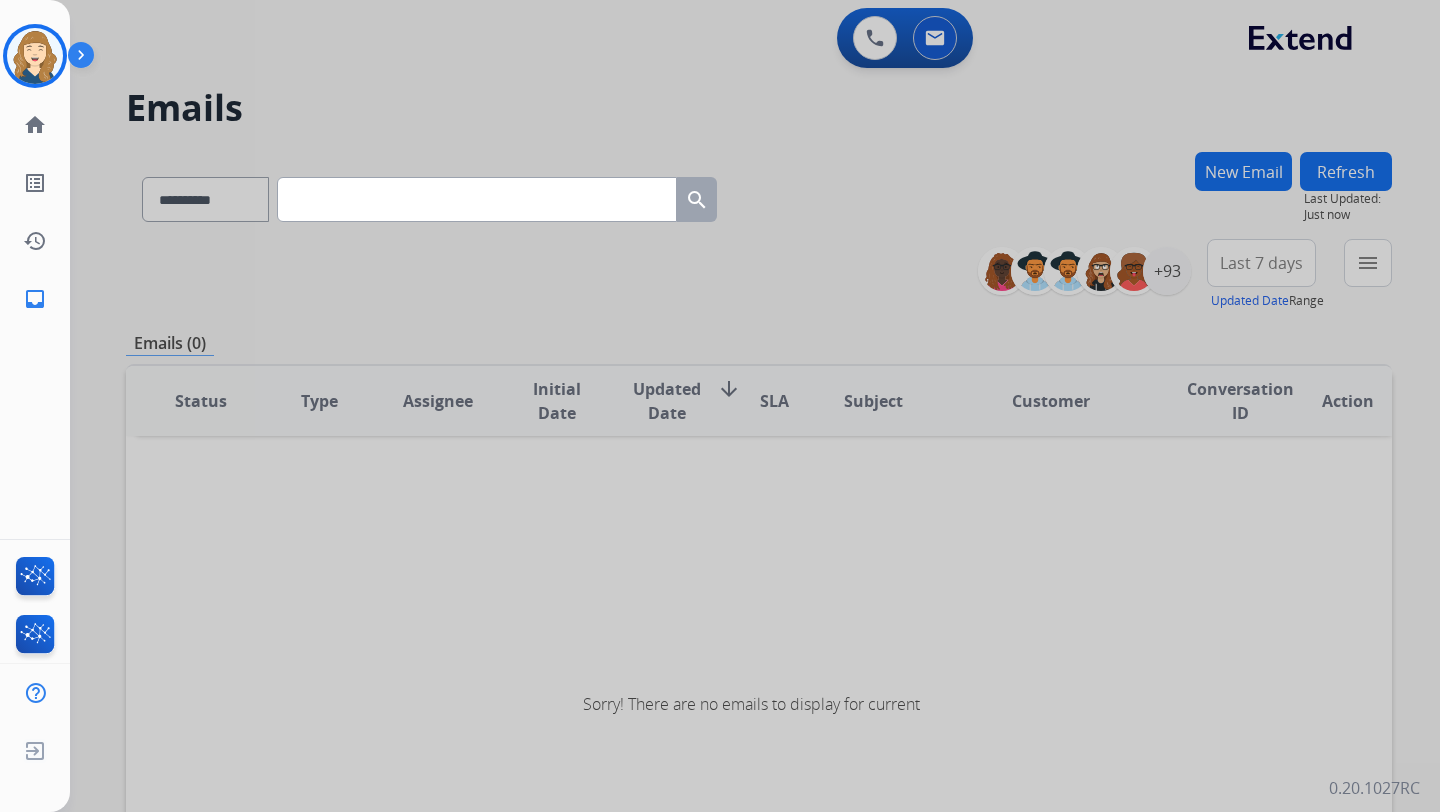 type 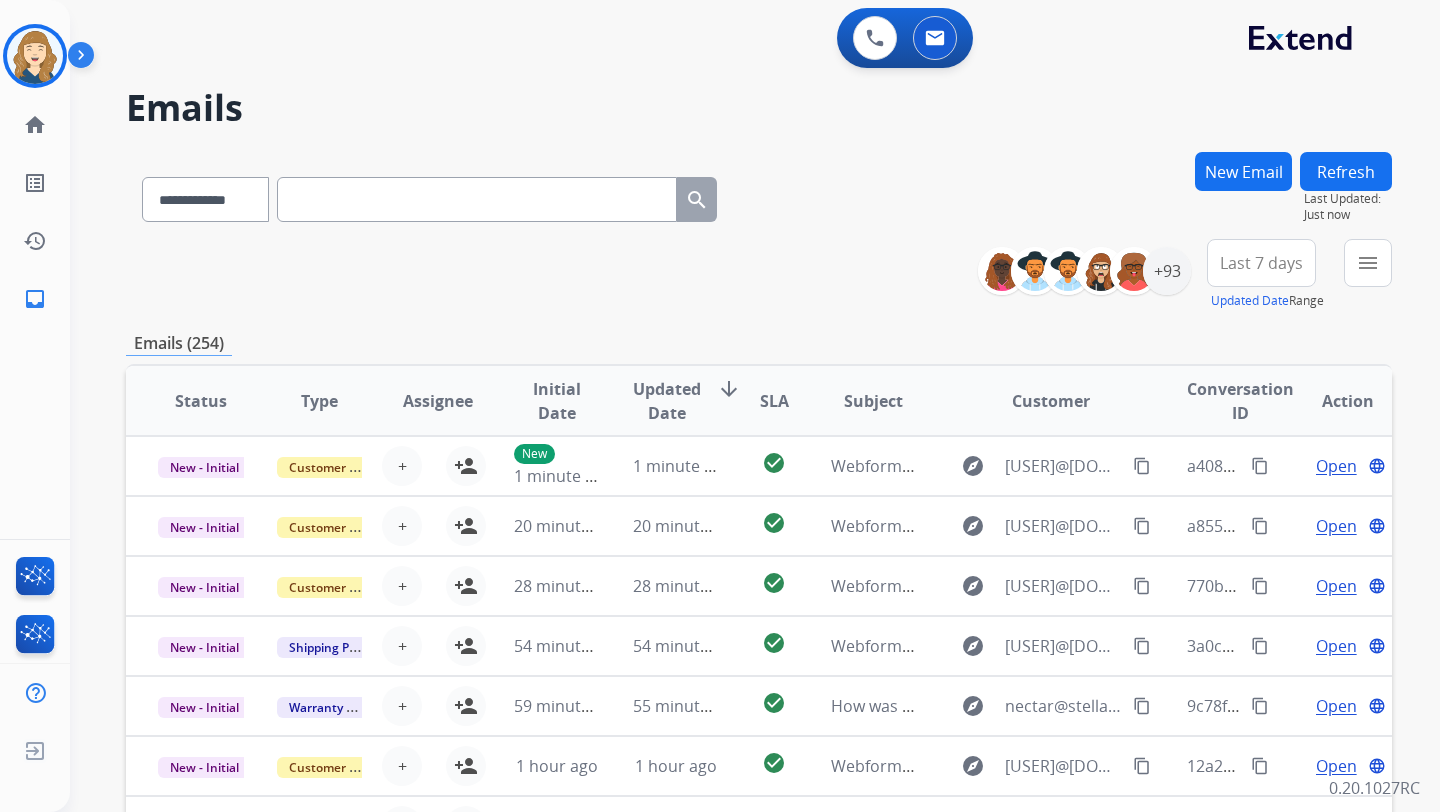 click at bounding box center (477, 199) 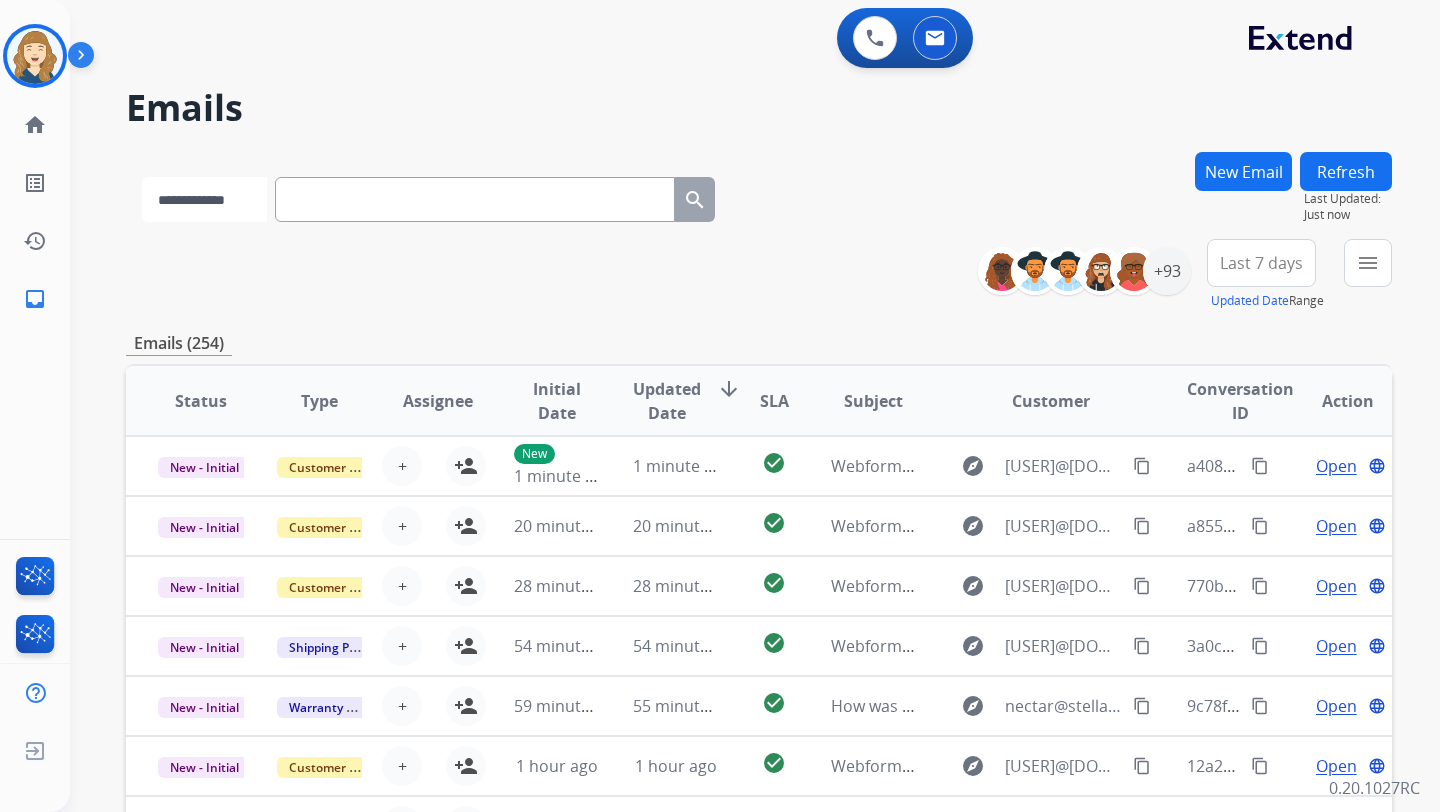 click on "**********" at bounding box center [204, 199] 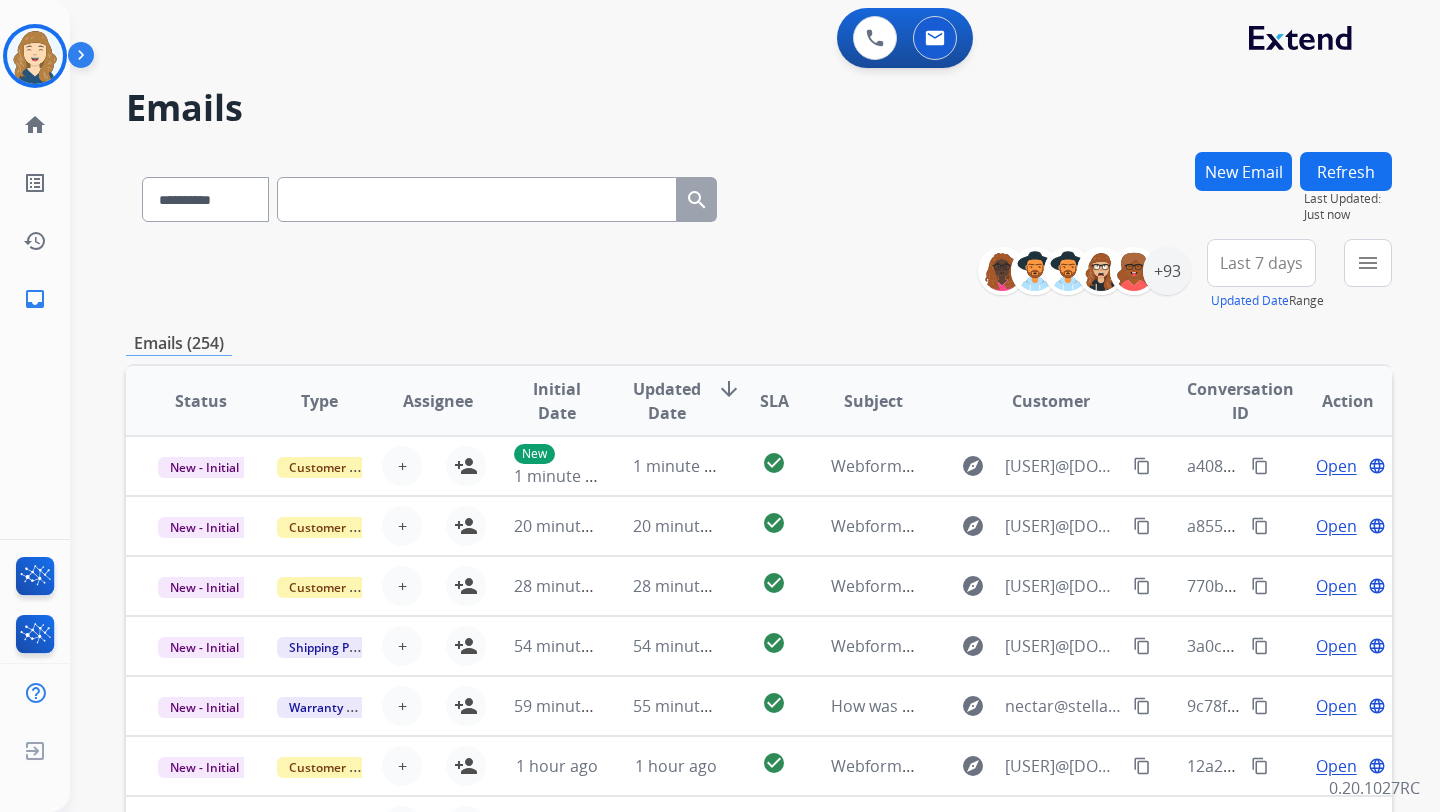 click at bounding box center (477, 199) 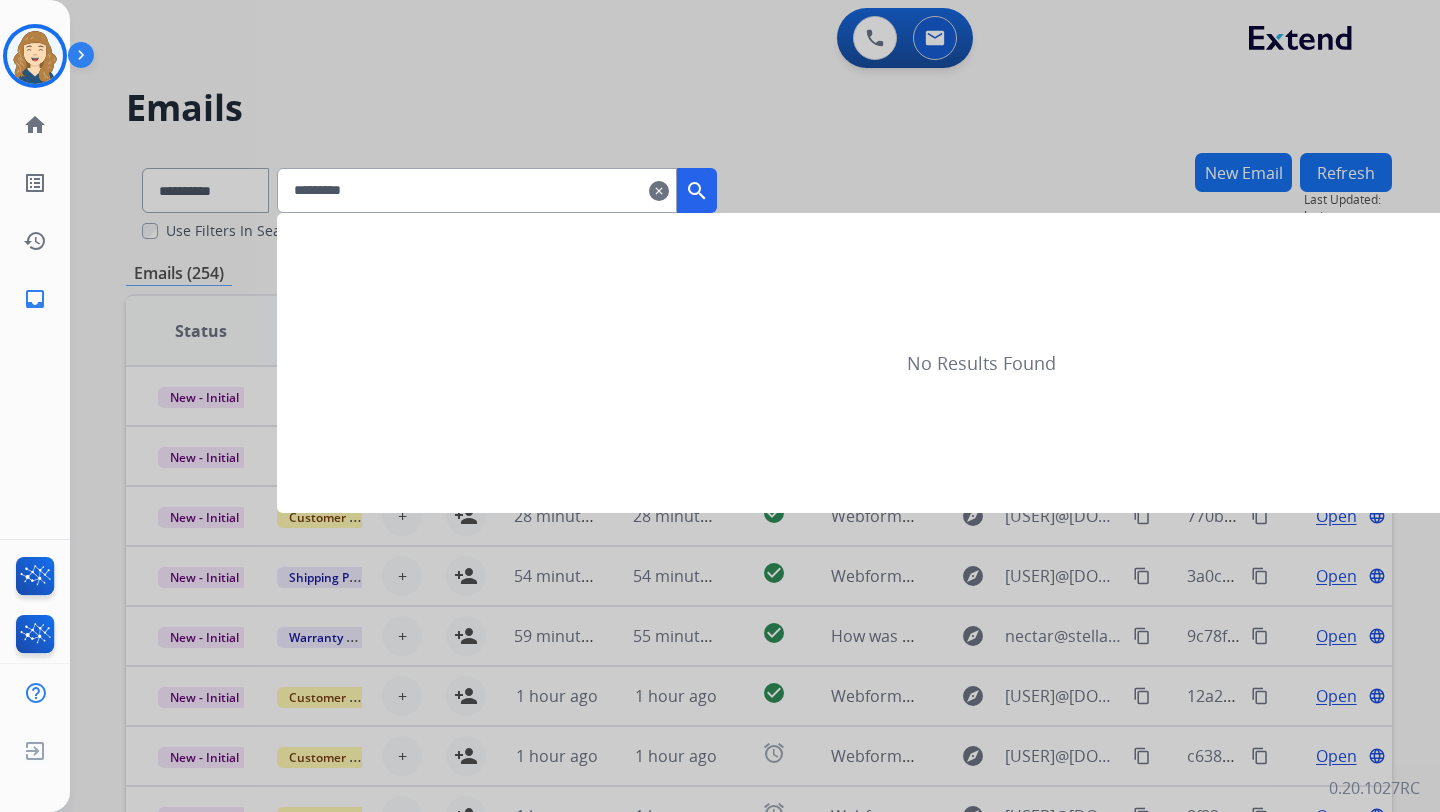type on "*********" 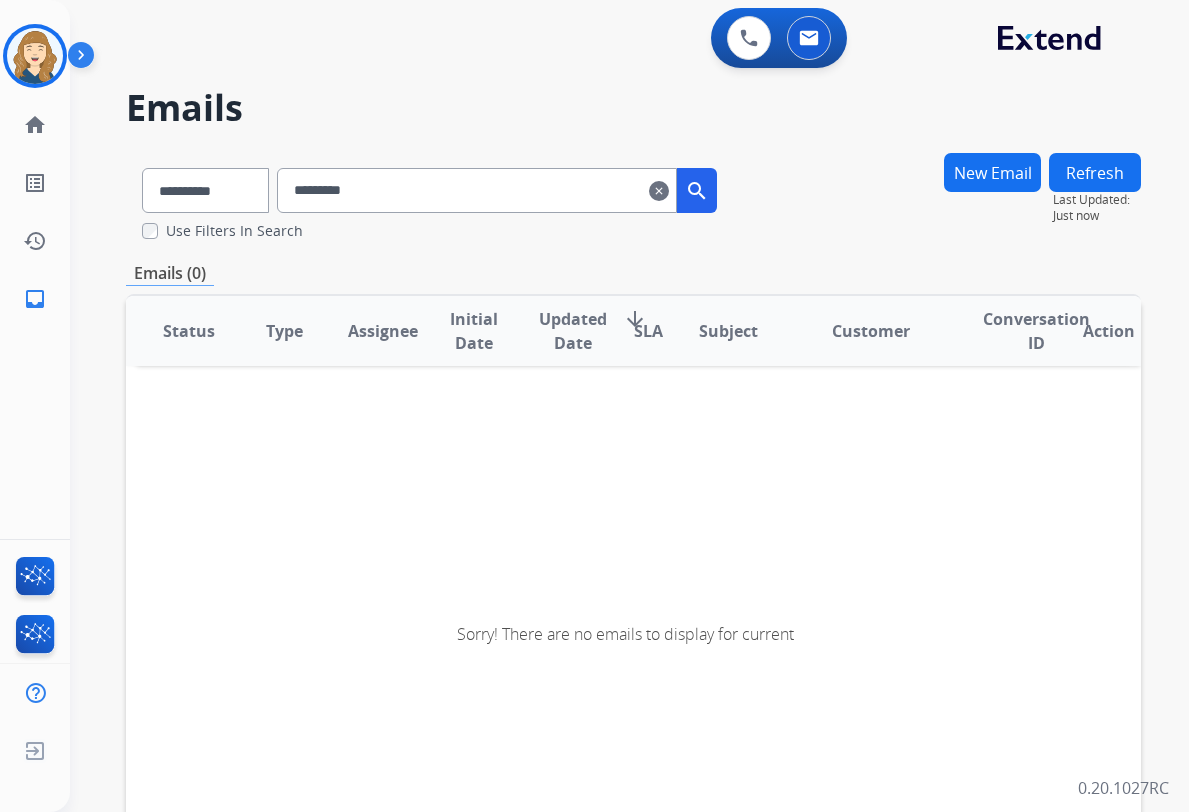 click on "clear" at bounding box center (659, 191) 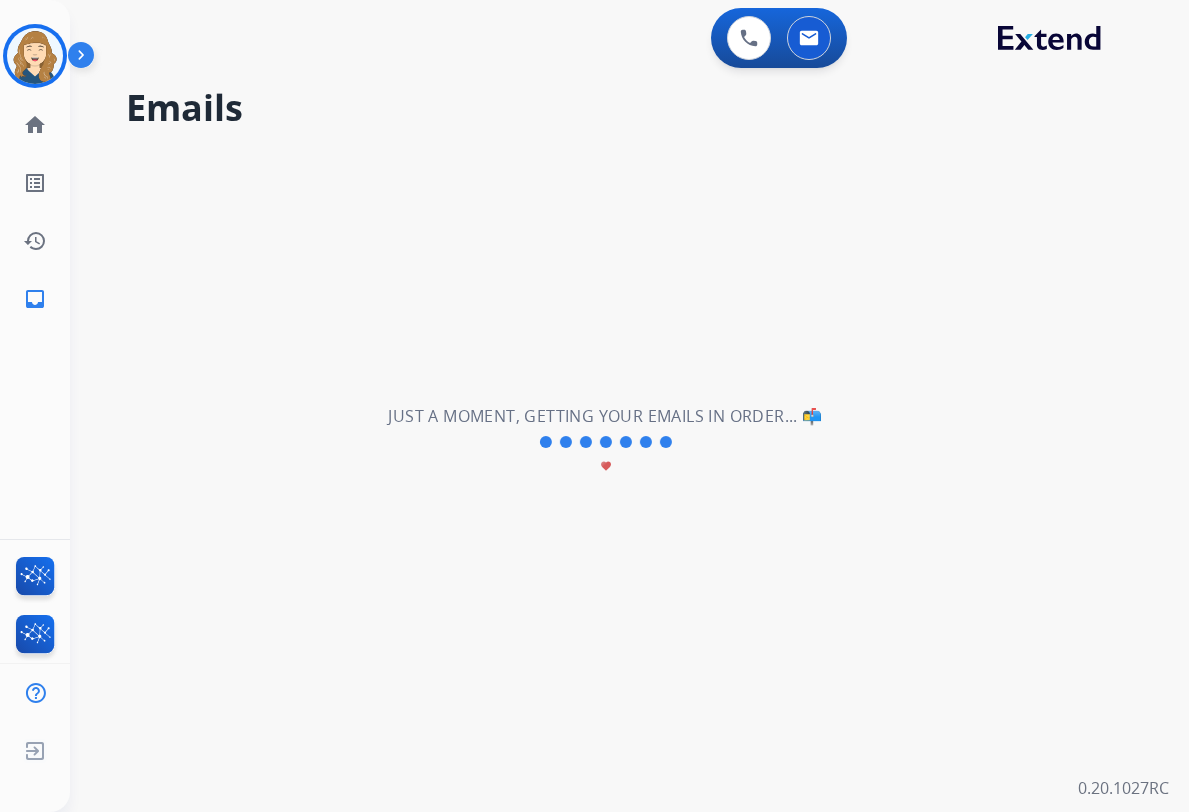 select on "**********" 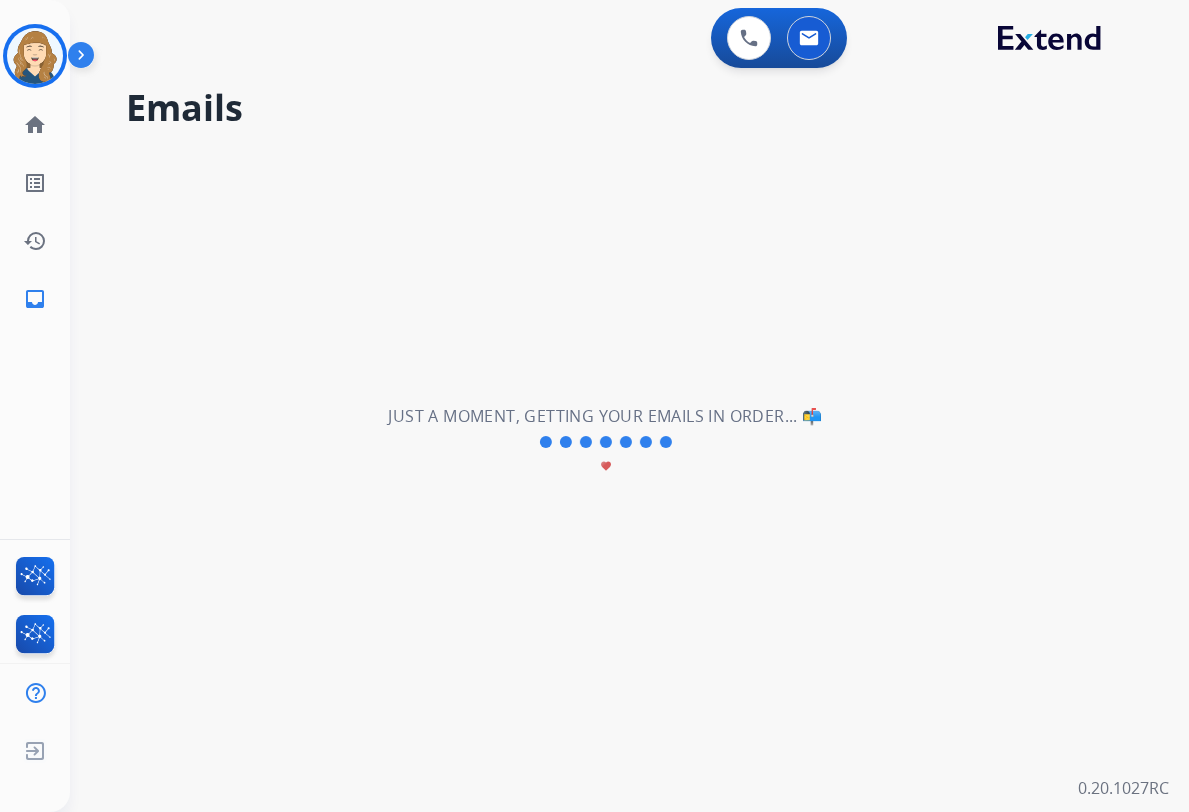 type 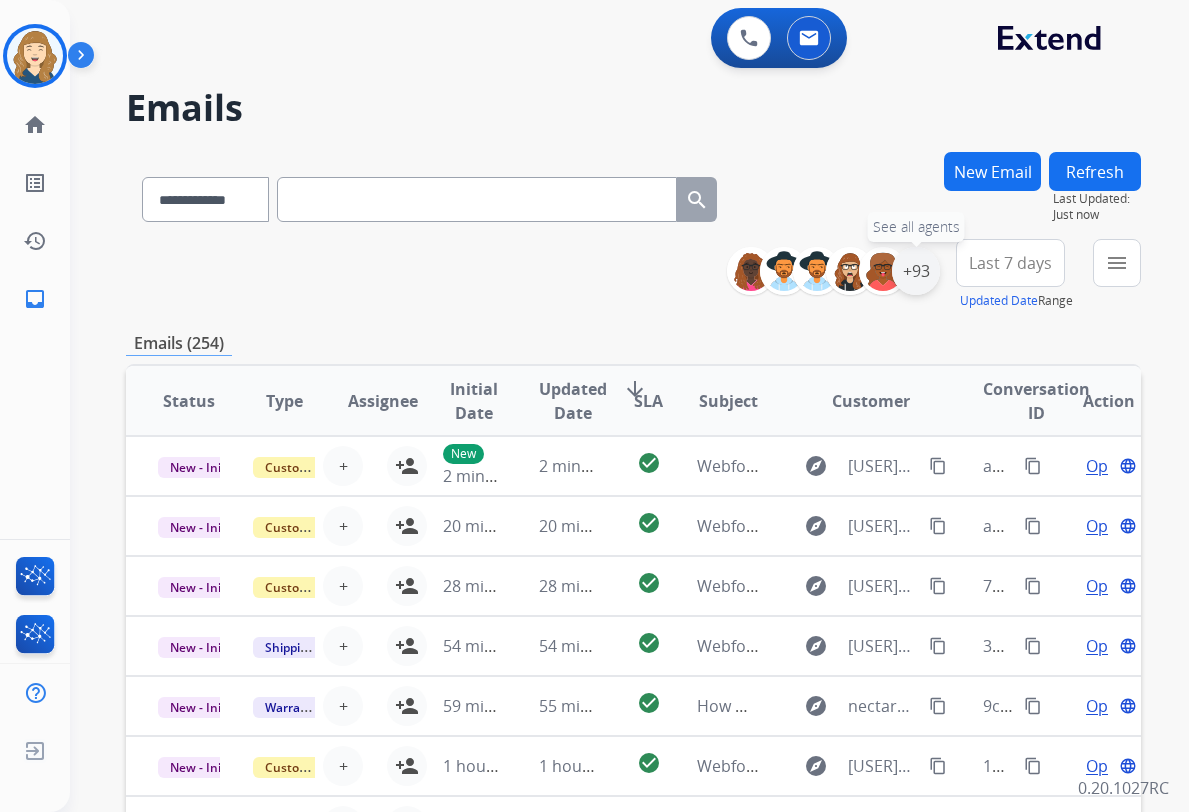 click on "+93" at bounding box center [916, 271] 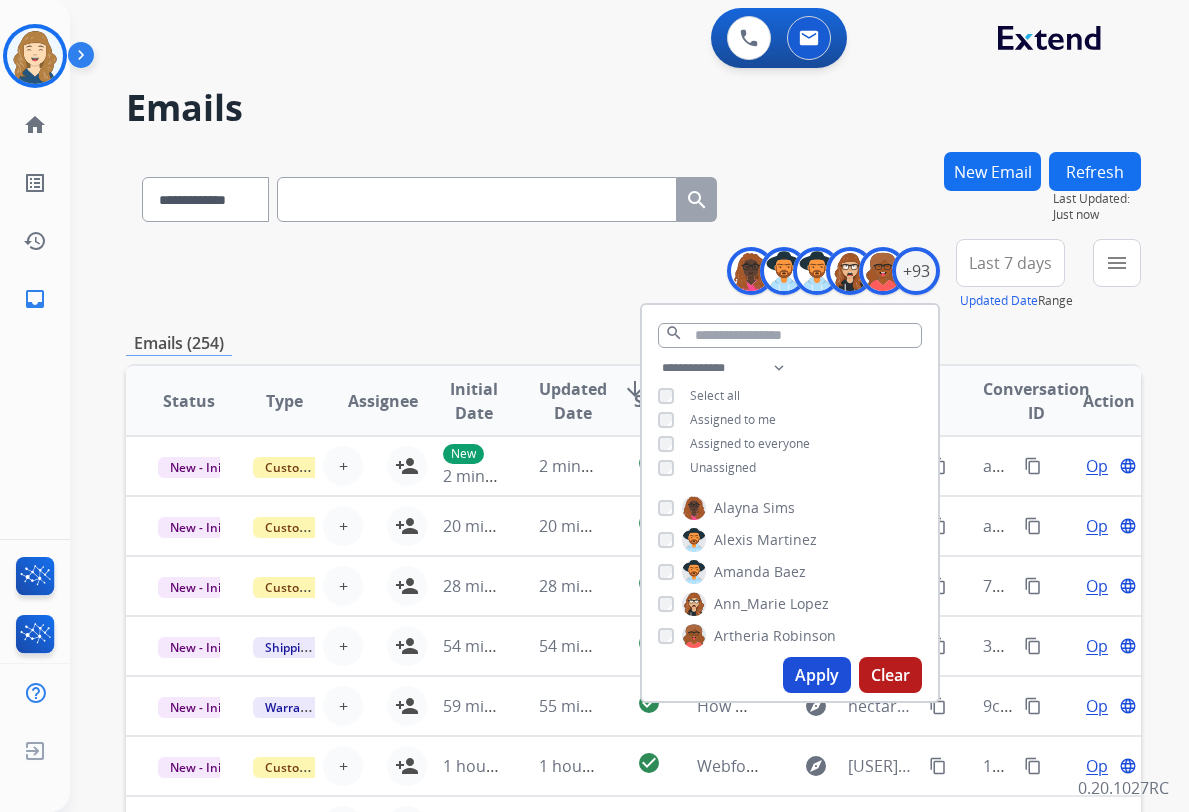 click on "Apply" at bounding box center (817, 675) 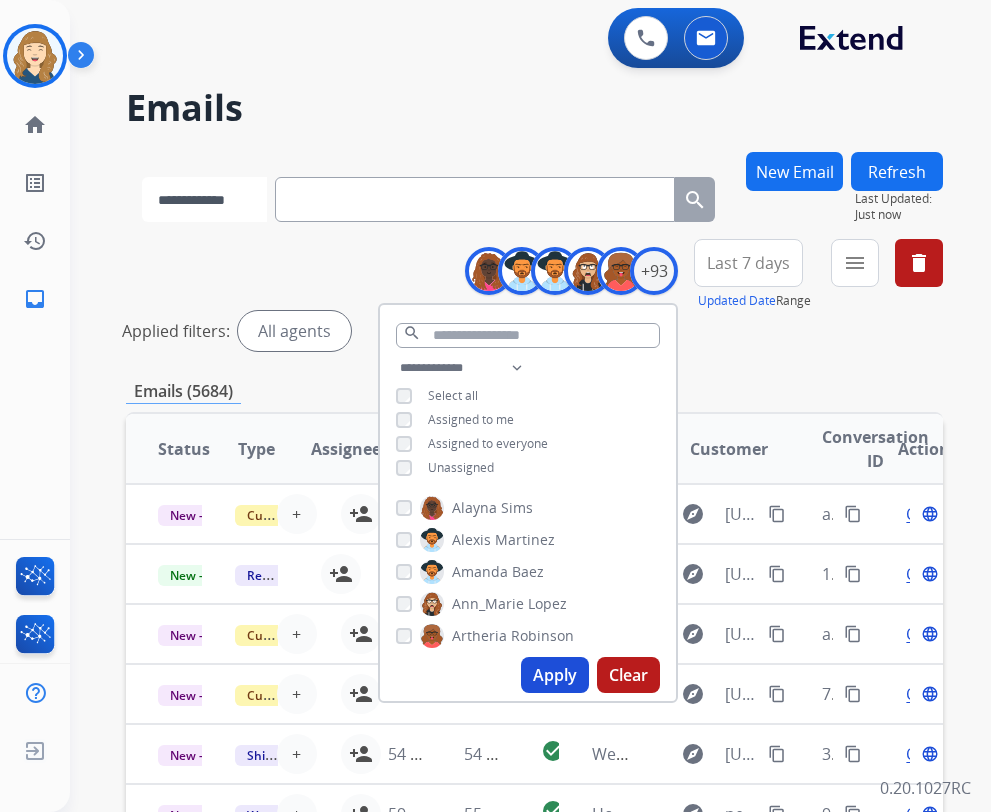 click on "**********" at bounding box center (204, 199) 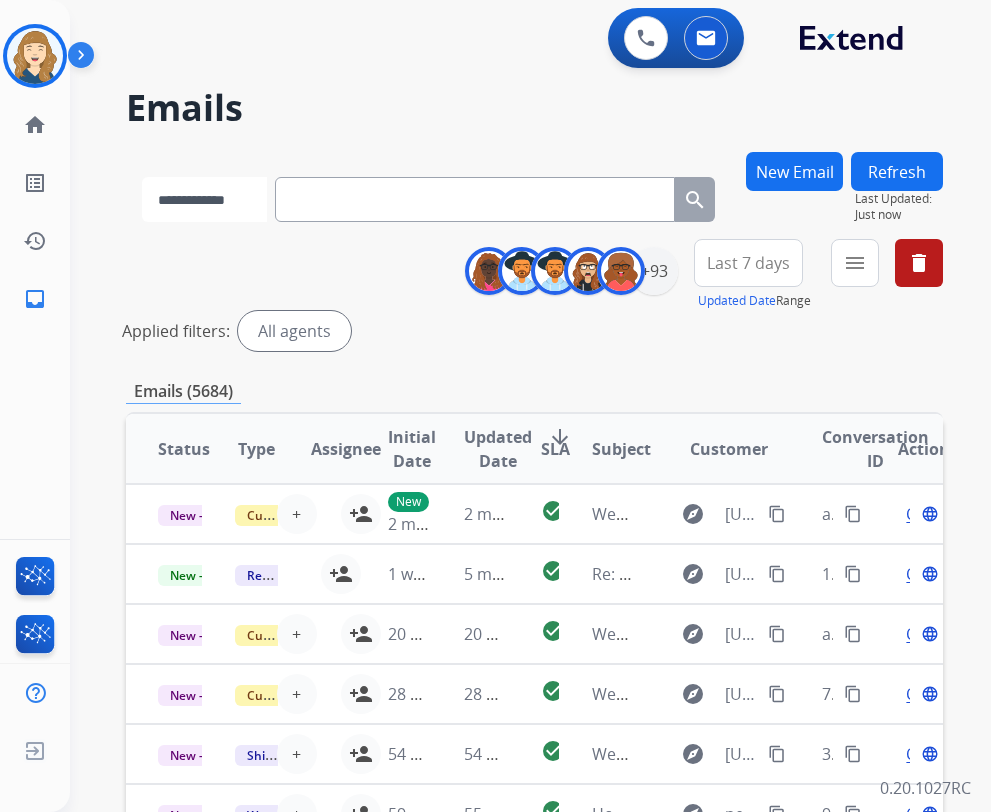 select on "**********" 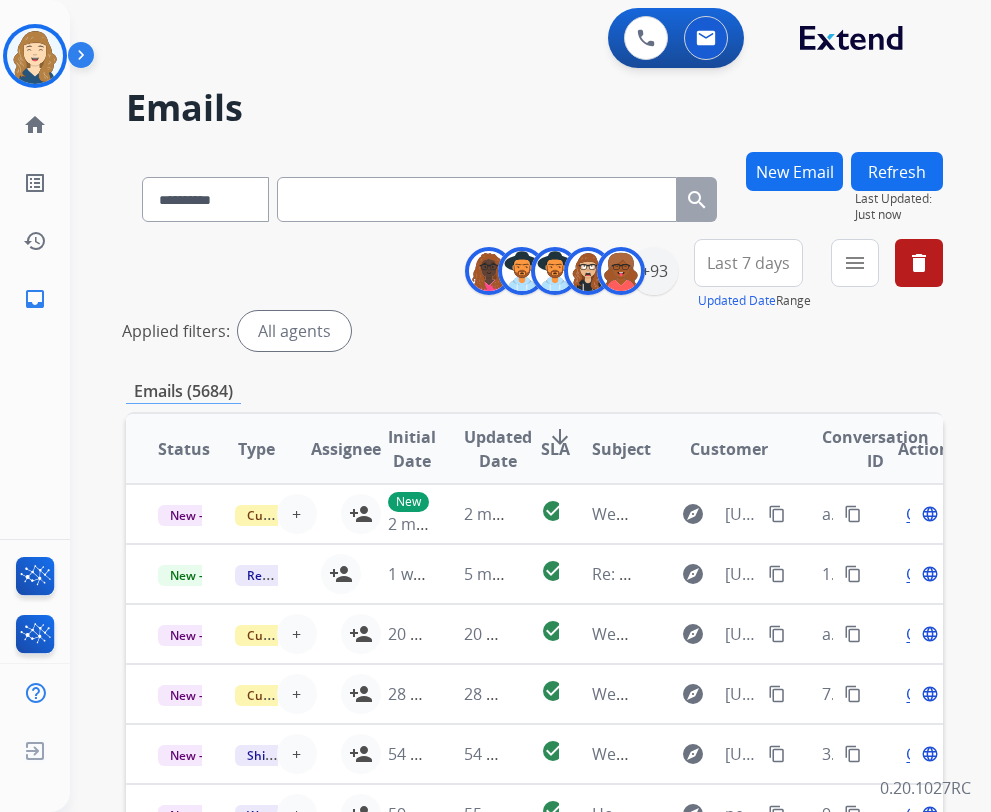 click at bounding box center [477, 199] 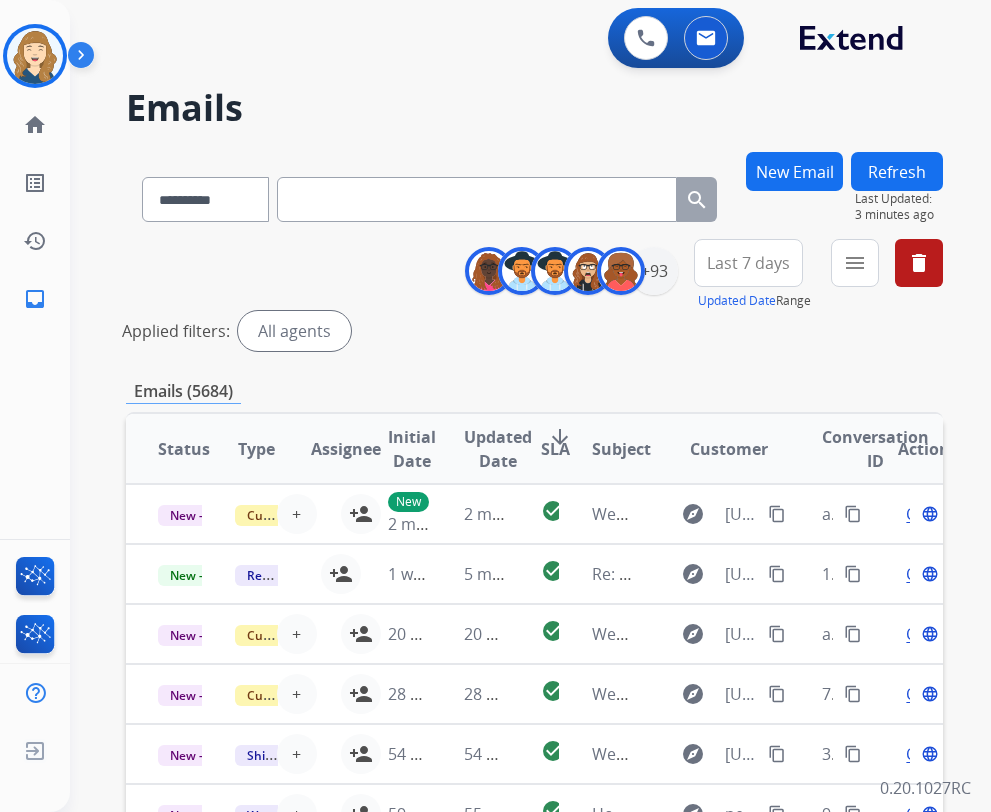 click at bounding box center [477, 199] 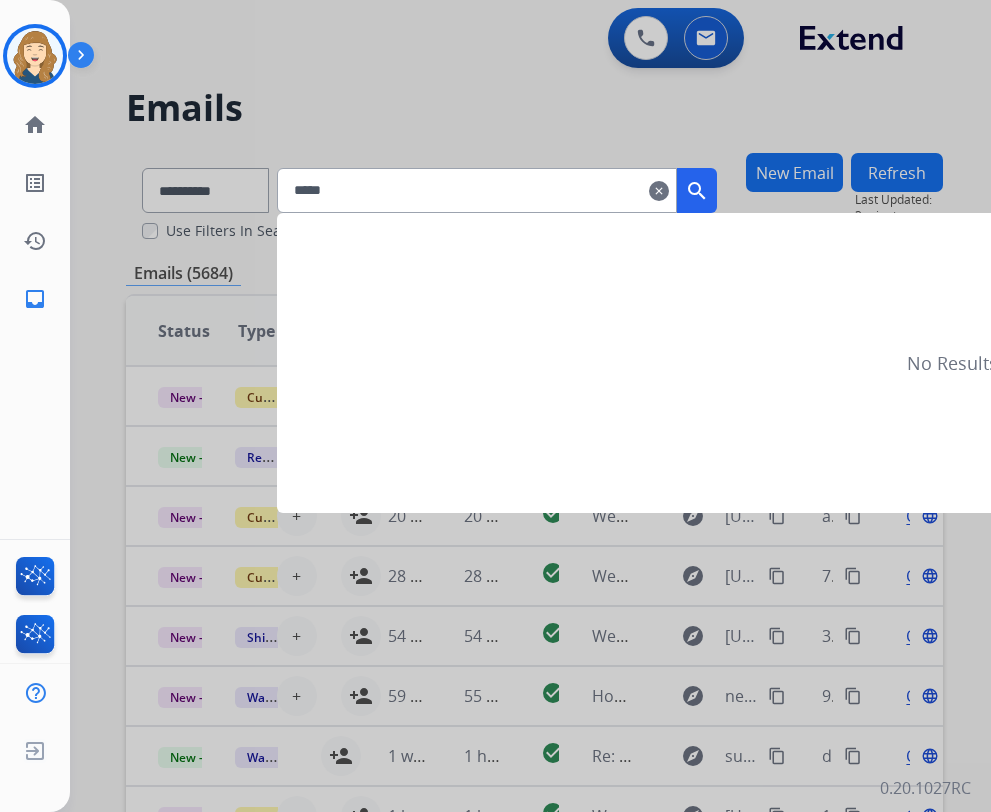 type on "*****" 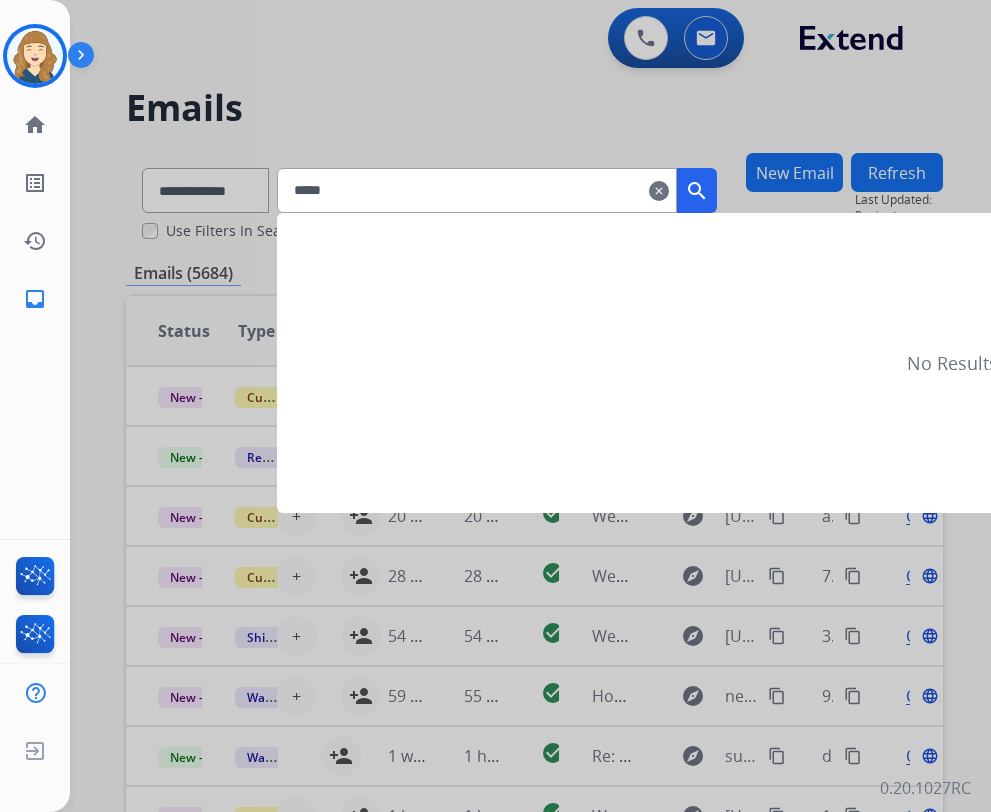 type 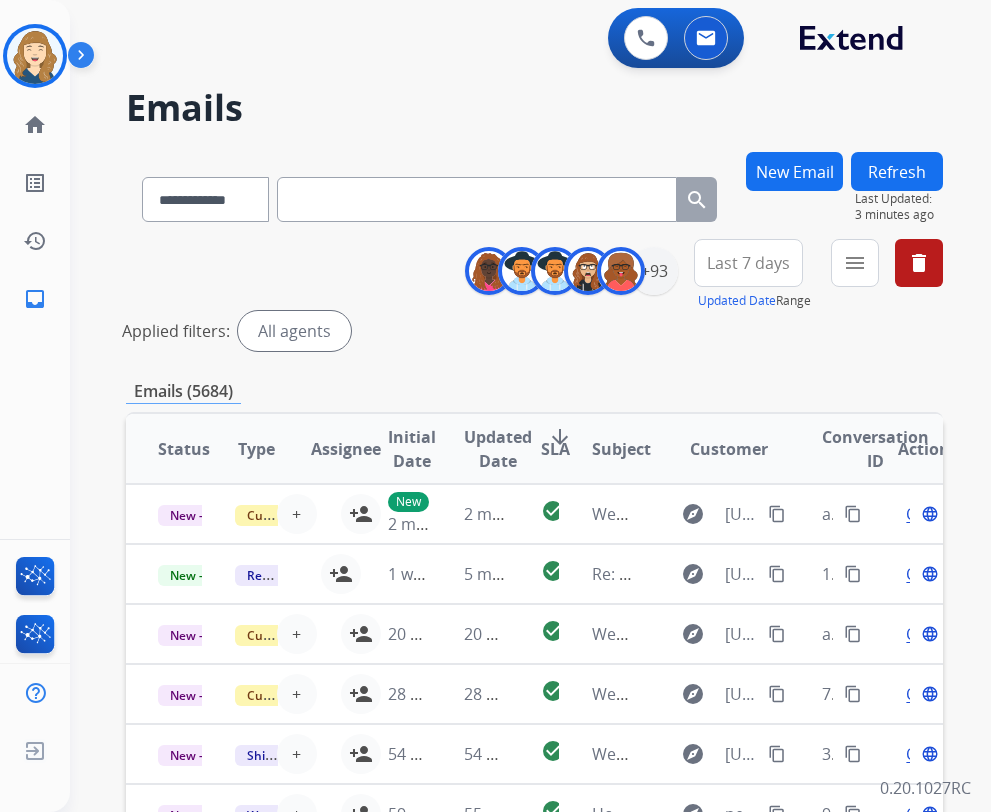 click on "**********" at bounding box center (429, 195) 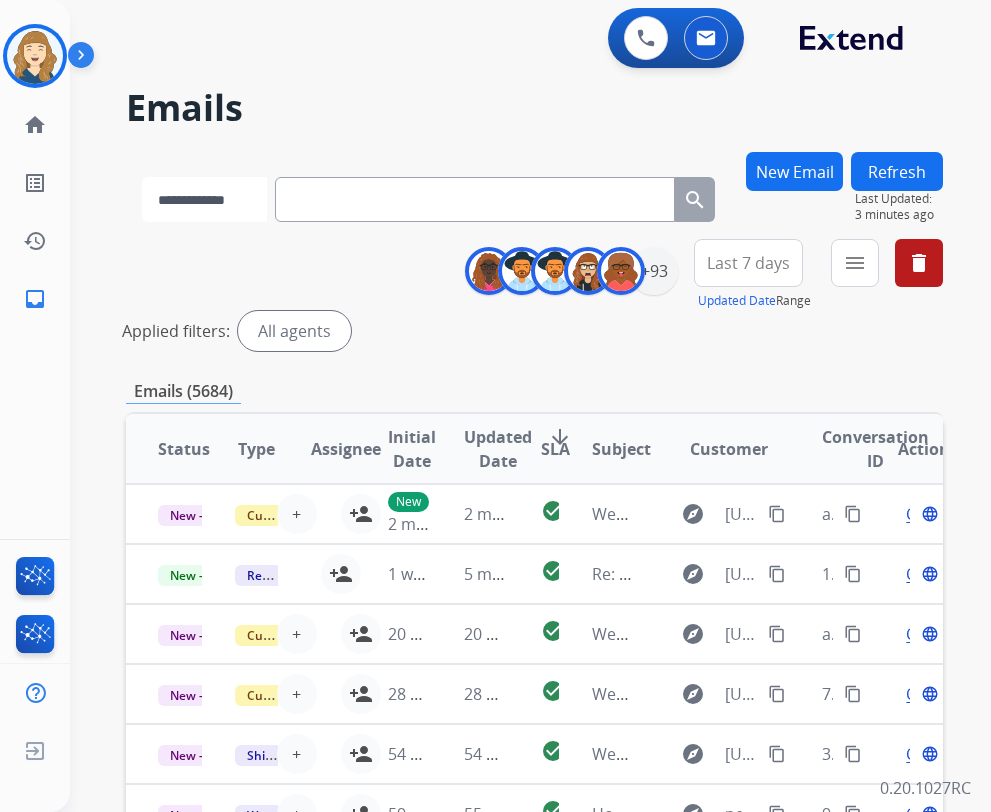 click on "**********" at bounding box center (204, 199) 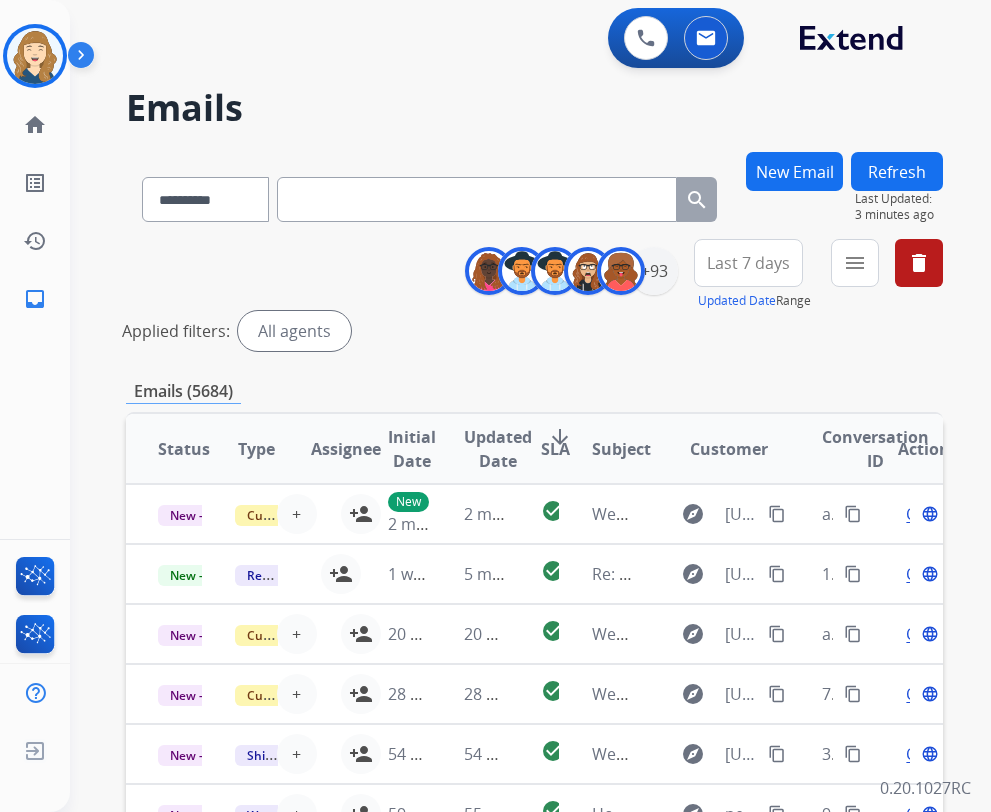 click at bounding box center (477, 199) 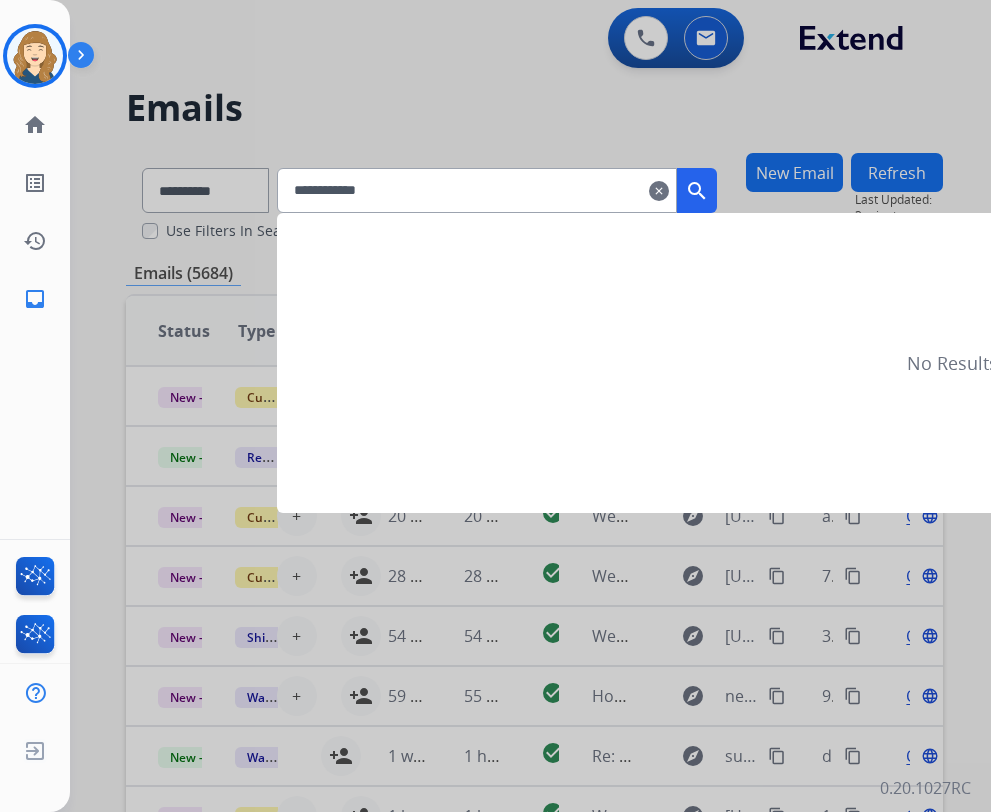 click on "search" at bounding box center (697, 191) 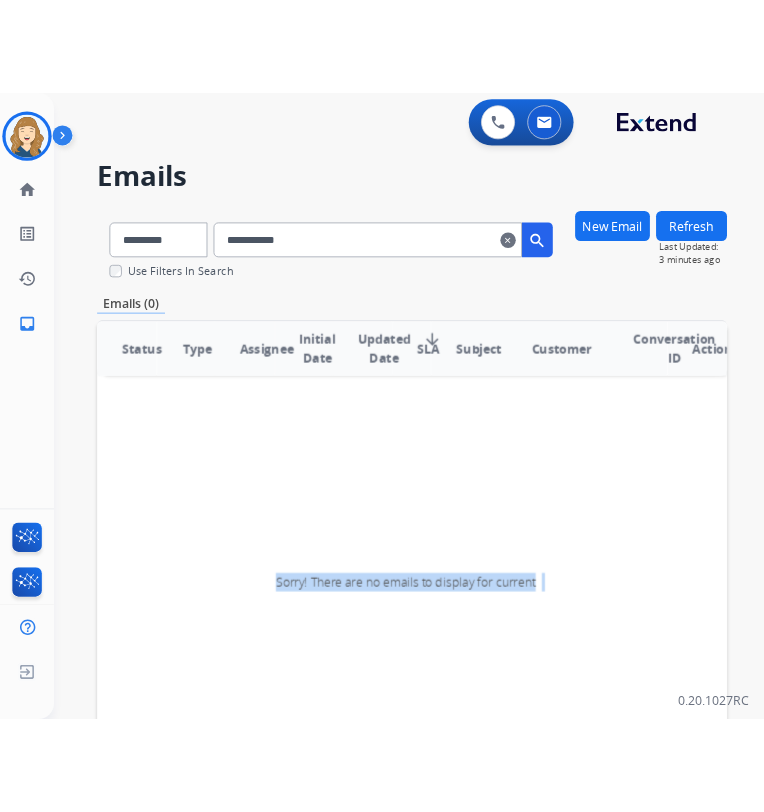 scroll, scrollTop: 0, scrollLeft: 7, axis: horizontal 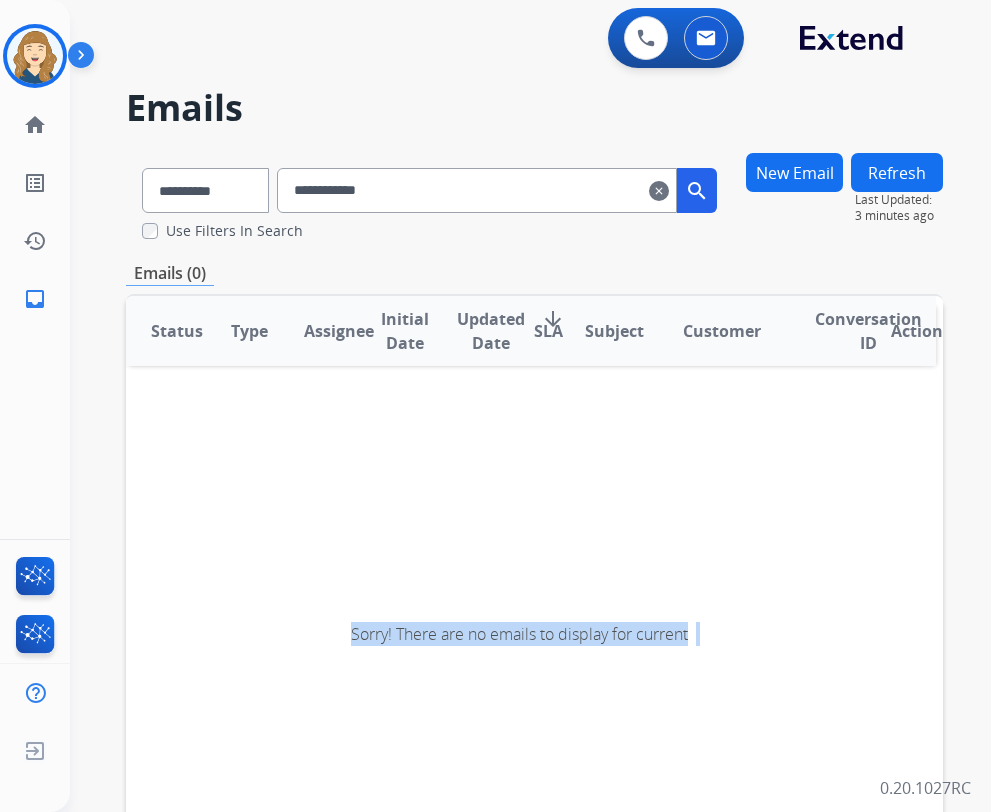 drag, startPoint x: 990, startPoint y: 391, endPoint x: 919, endPoint y: 381, distance: 71.70077 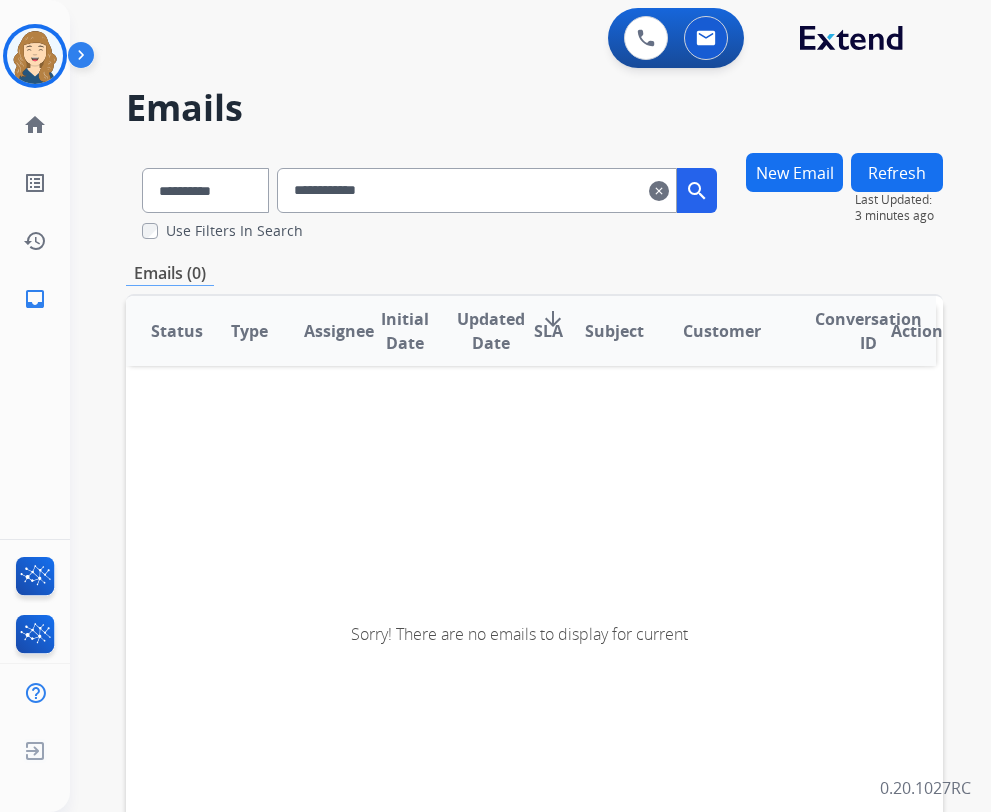 click on "**********" at bounding box center (477, 190) 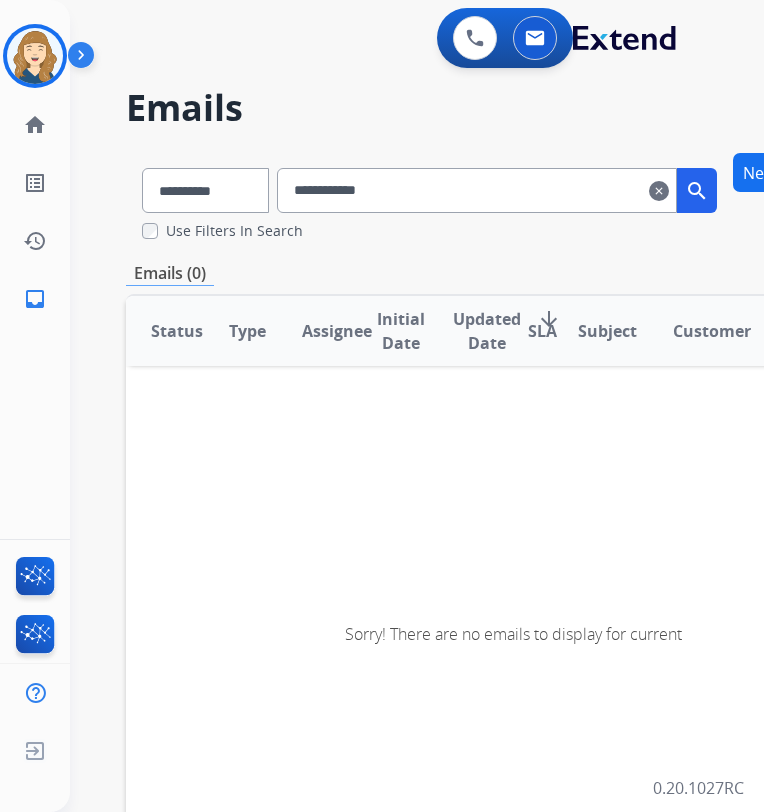 click on "**********" at bounding box center [477, 190] 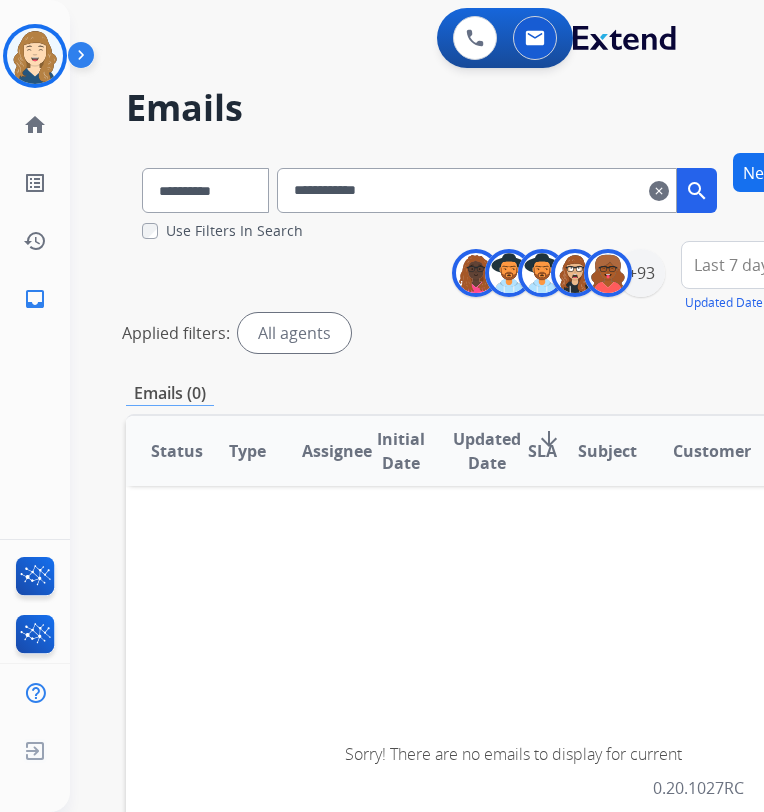 click on "**********" at bounding box center (477, 190) 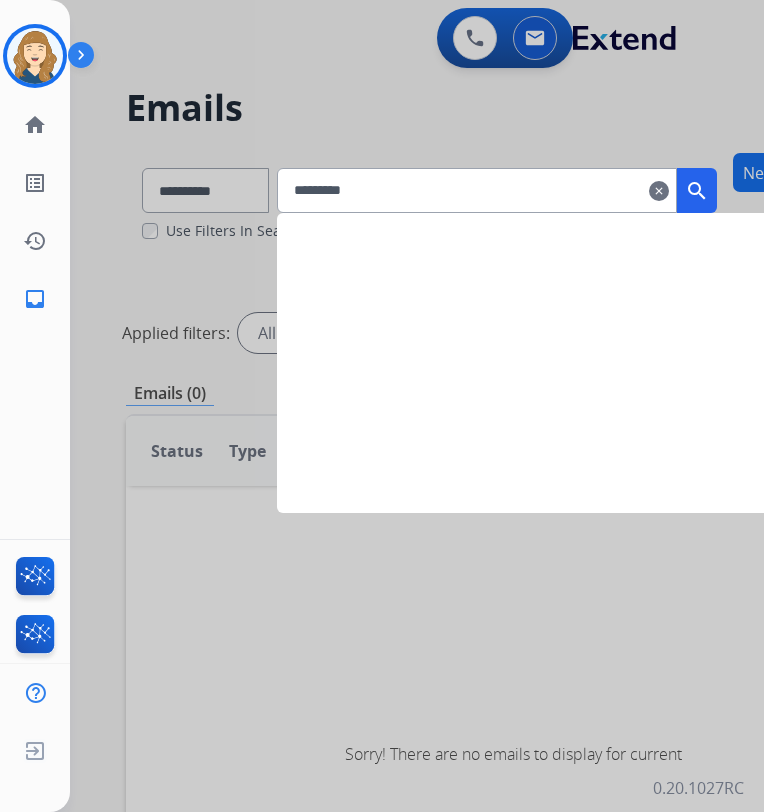 type on "*********" 